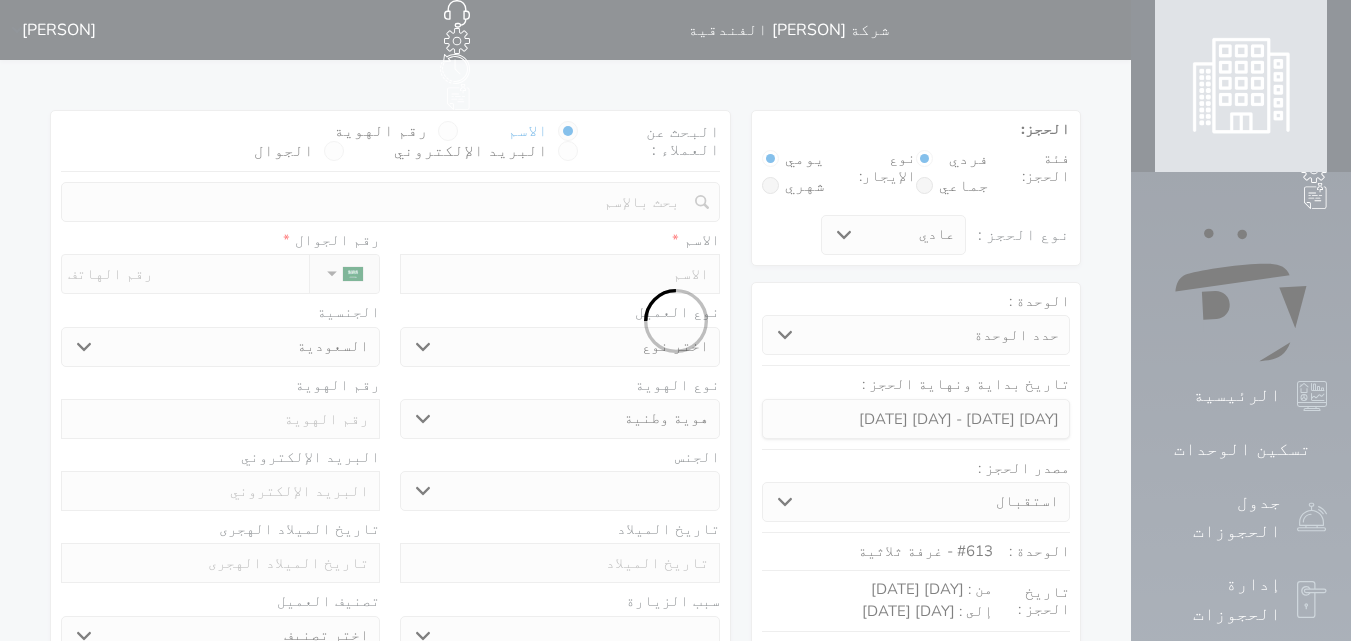 select on "113" 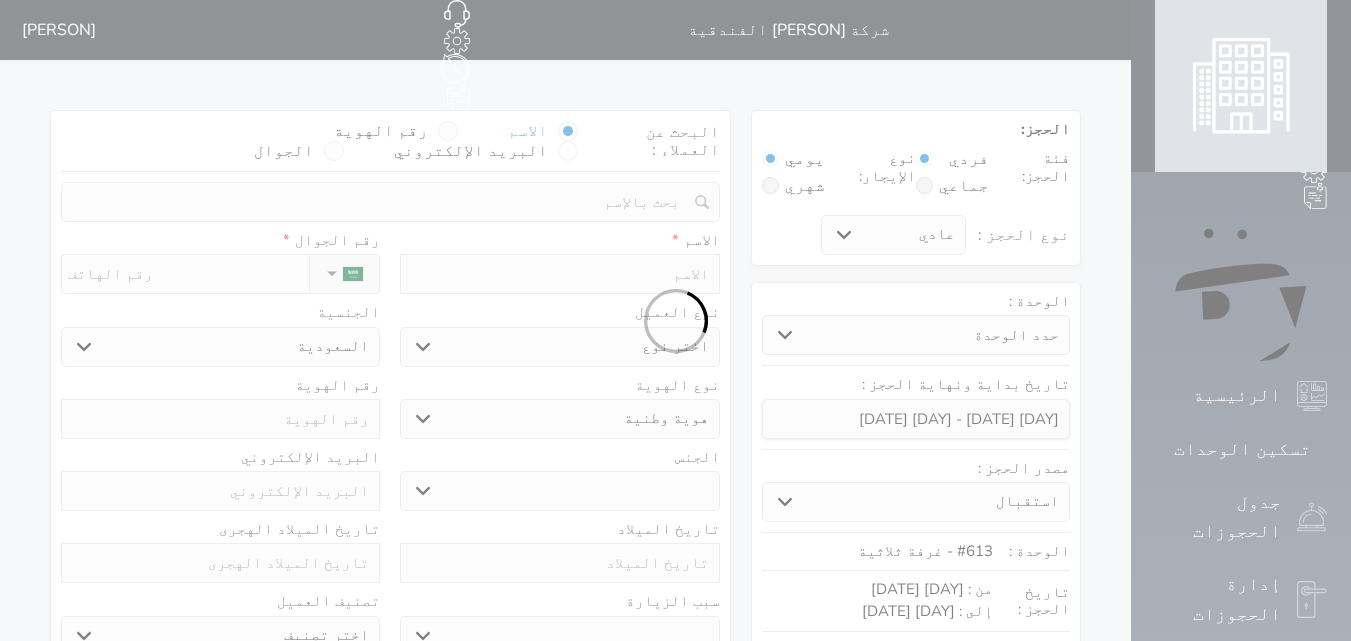 select on "1" 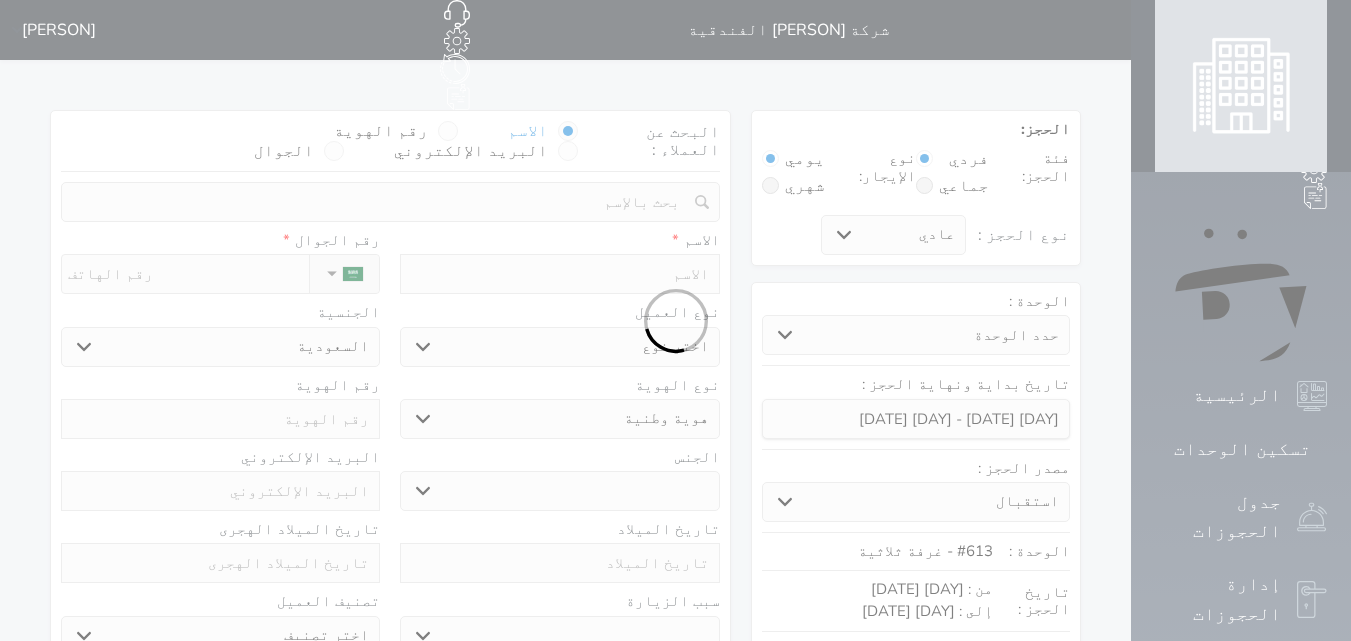 scroll, scrollTop: 0, scrollLeft: 0, axis: both 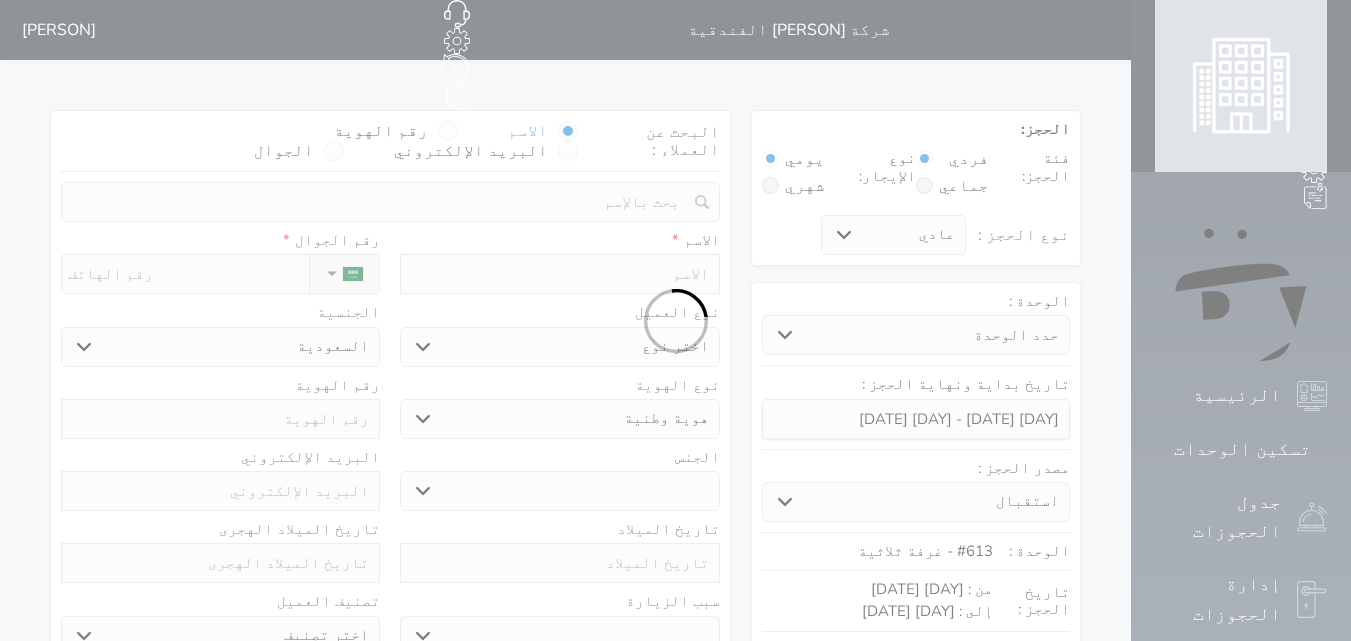 select 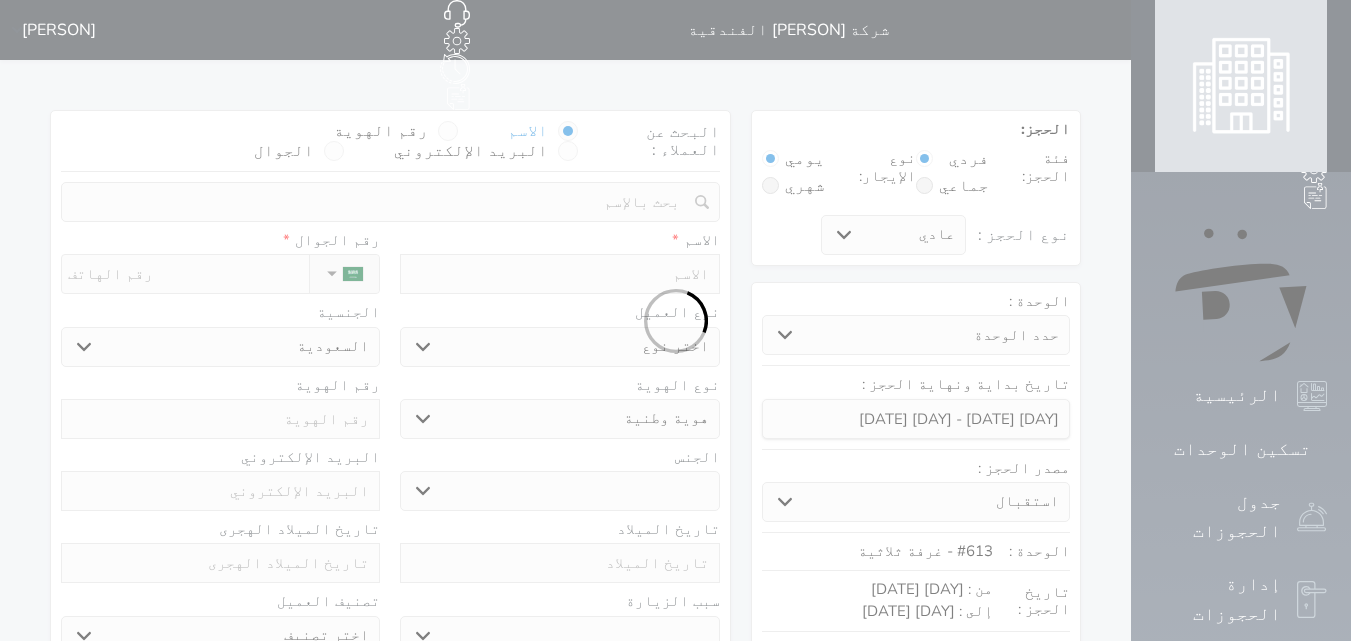 select on "1" 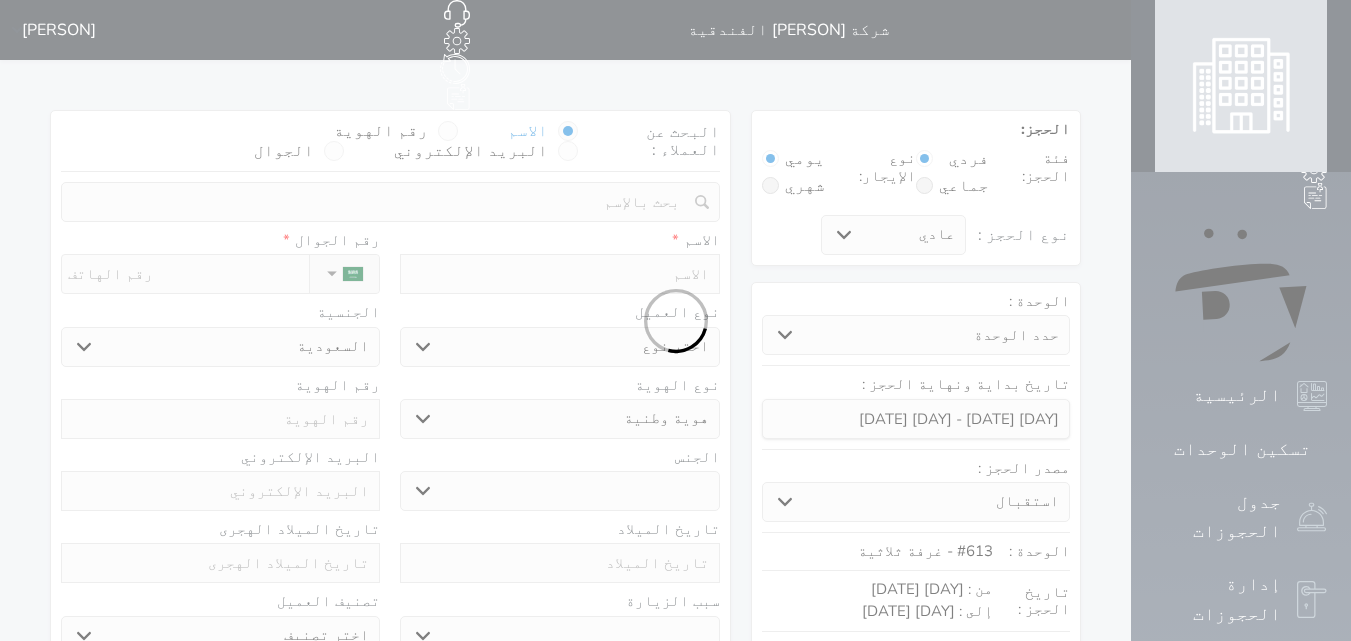 select on "7" 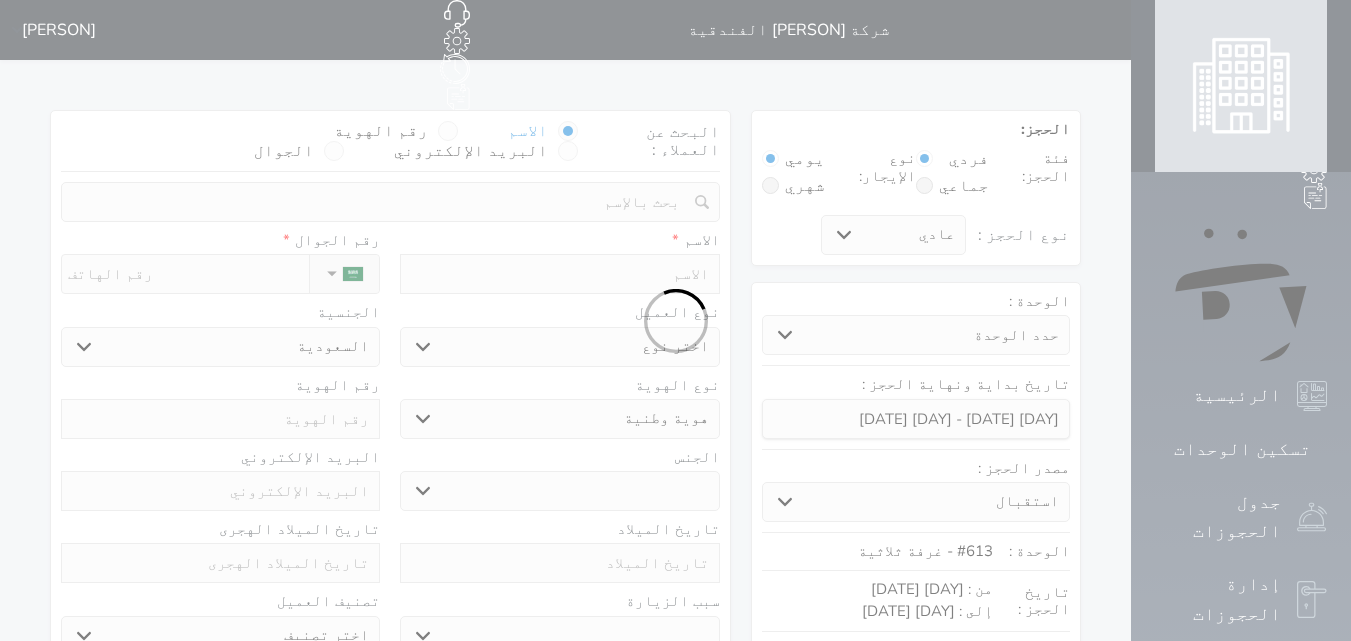 select 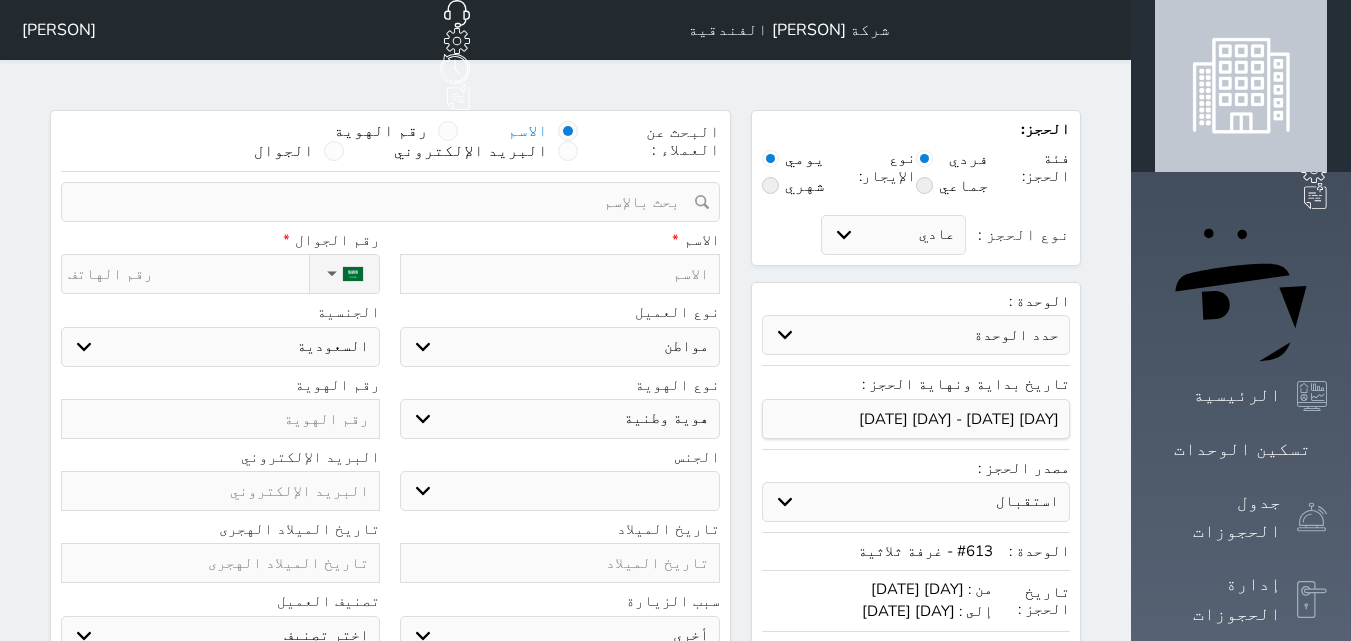 select 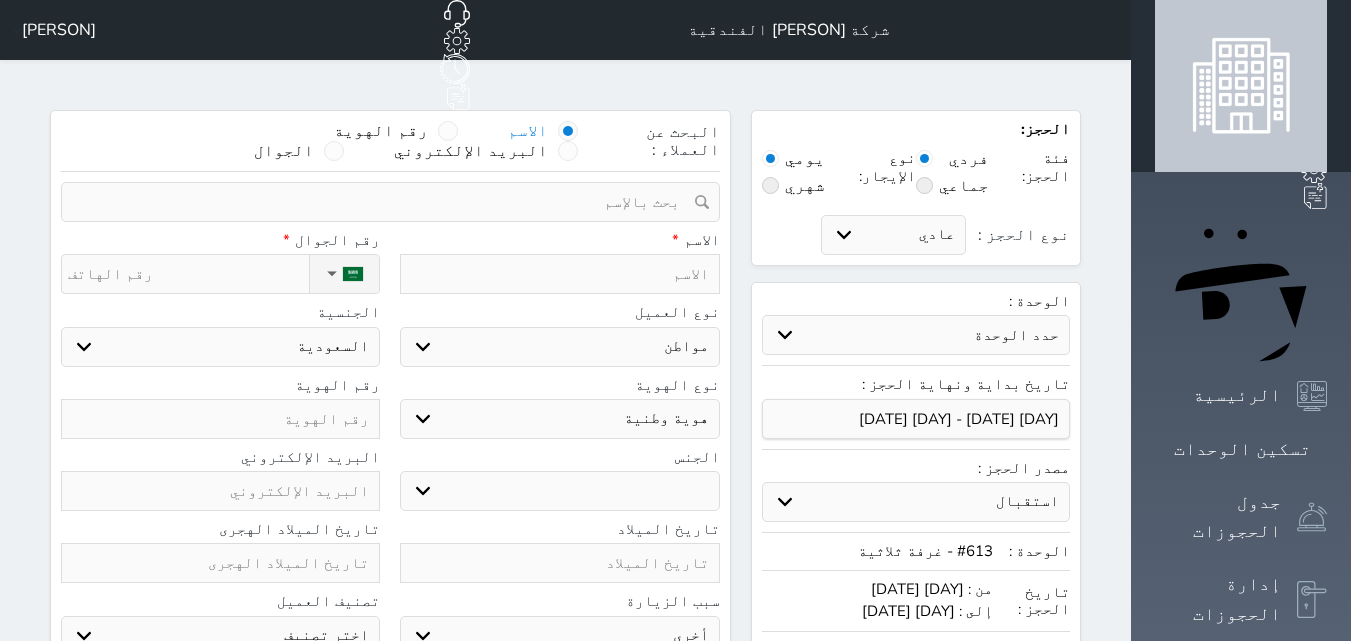 select 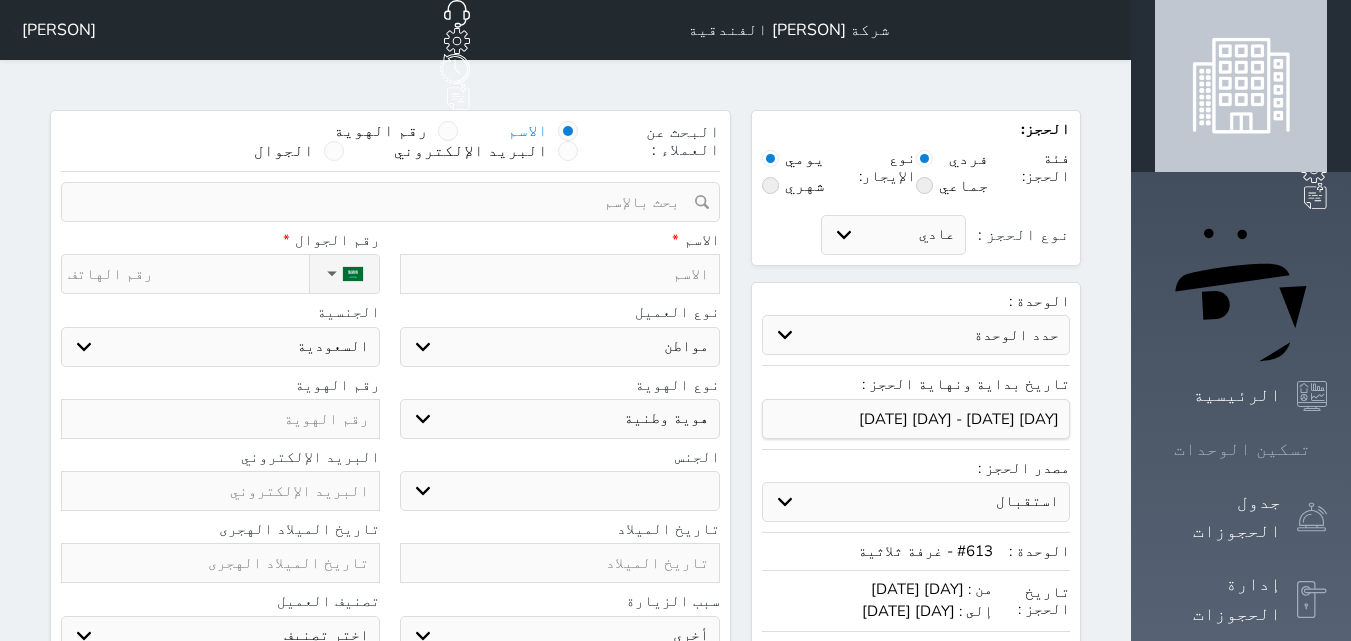 click on "تسكين الوحدات" at bounding box center (1242, 449) 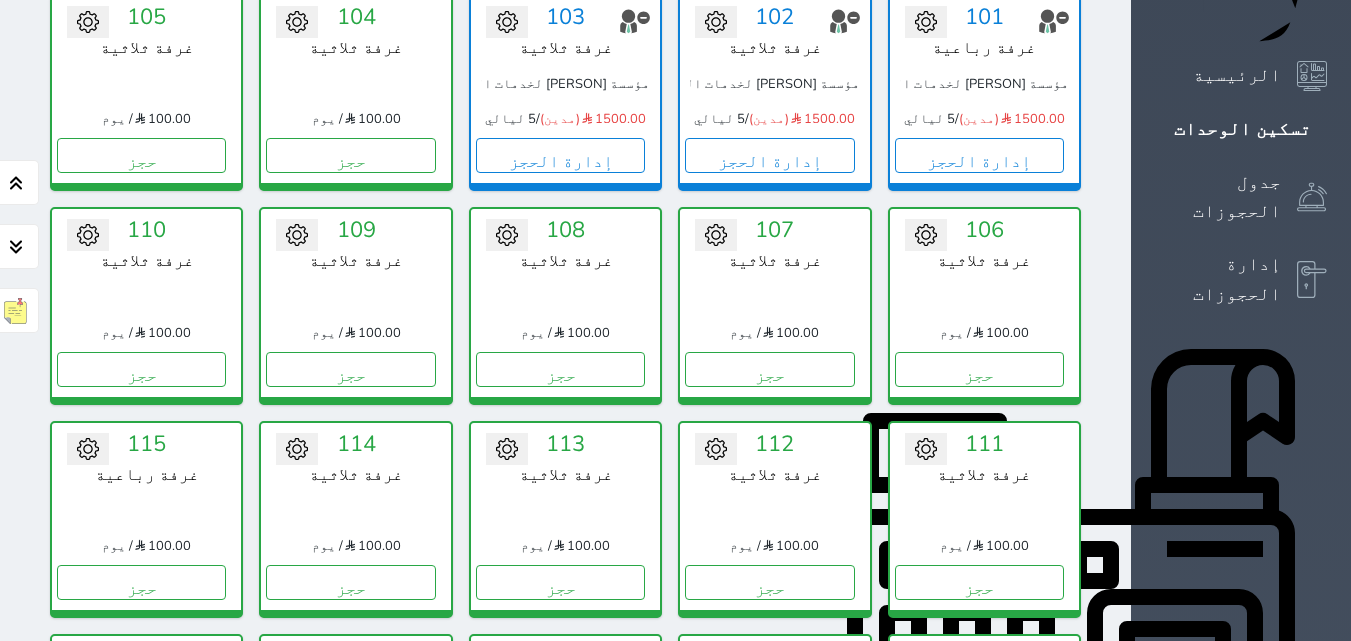 scroll, scrollTop: 0, scrollLeft: 0, axis: both 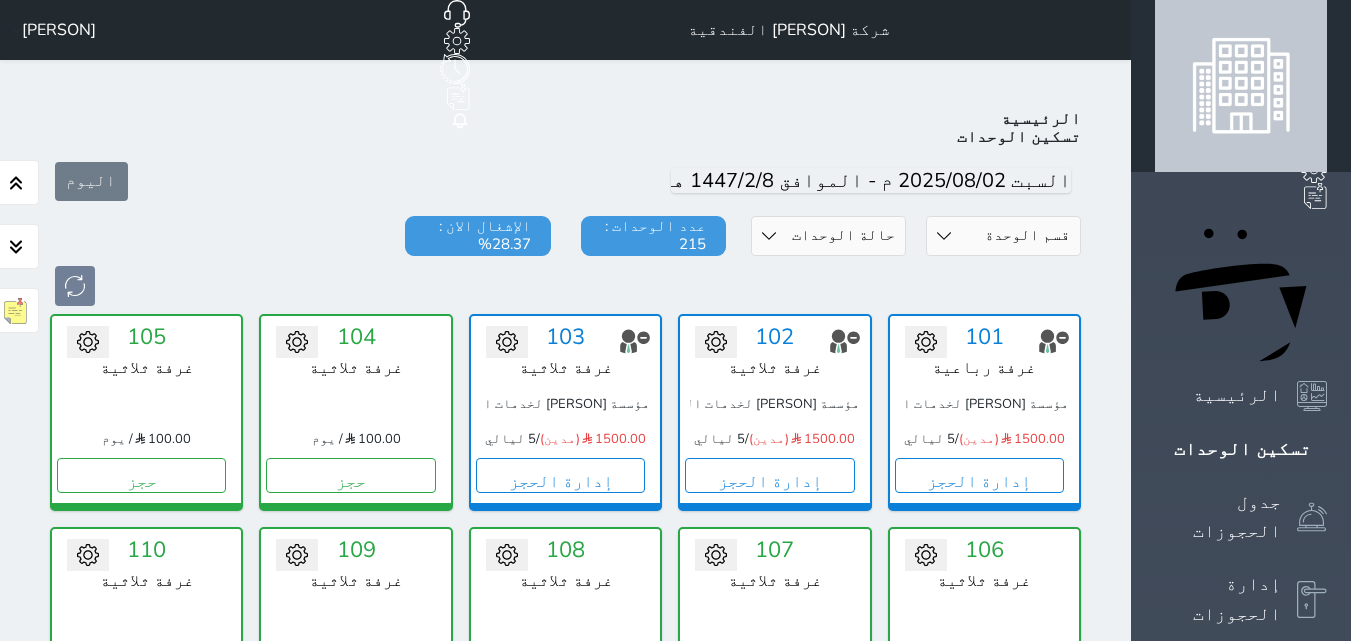 click 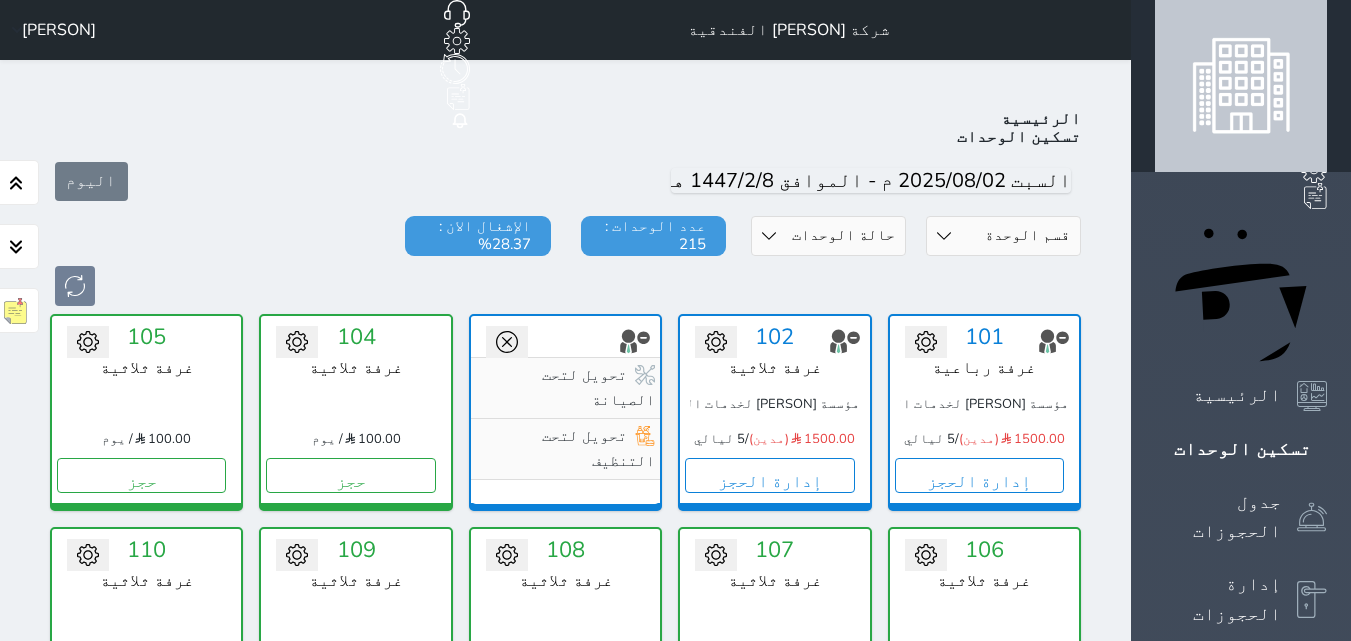 click 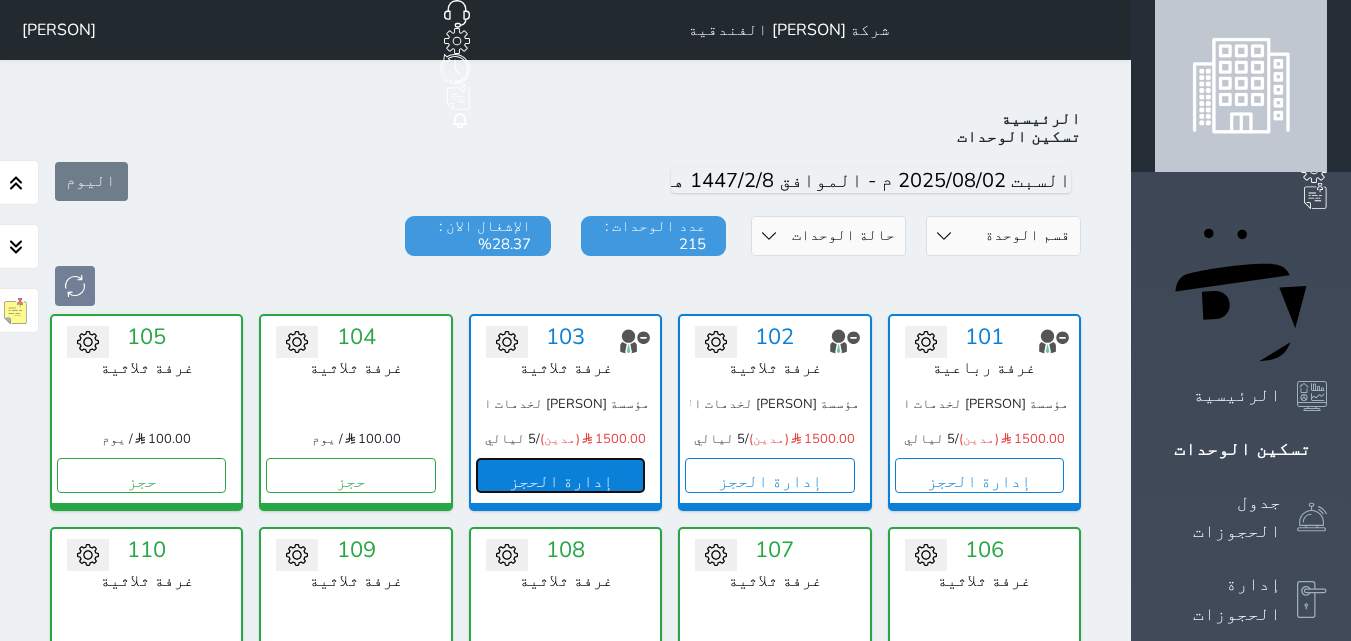 click on "إدارة الحجز" at bounding box center (560, 475) 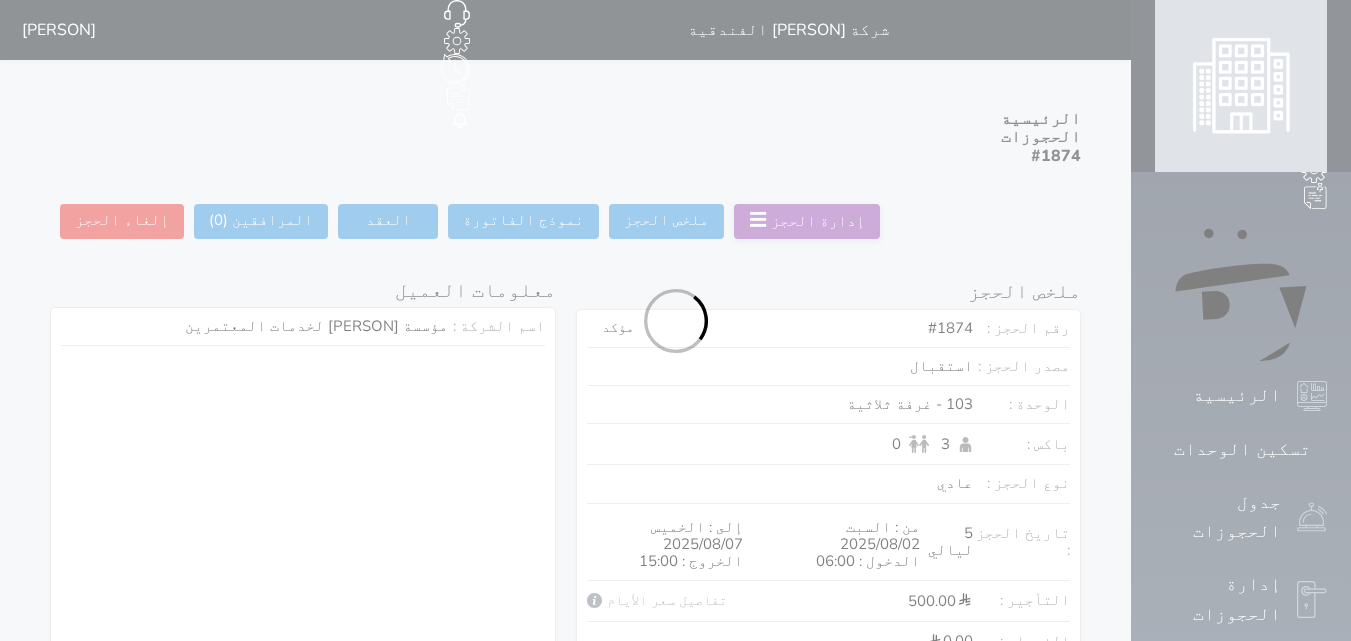 click at bounding box center [675, 320] 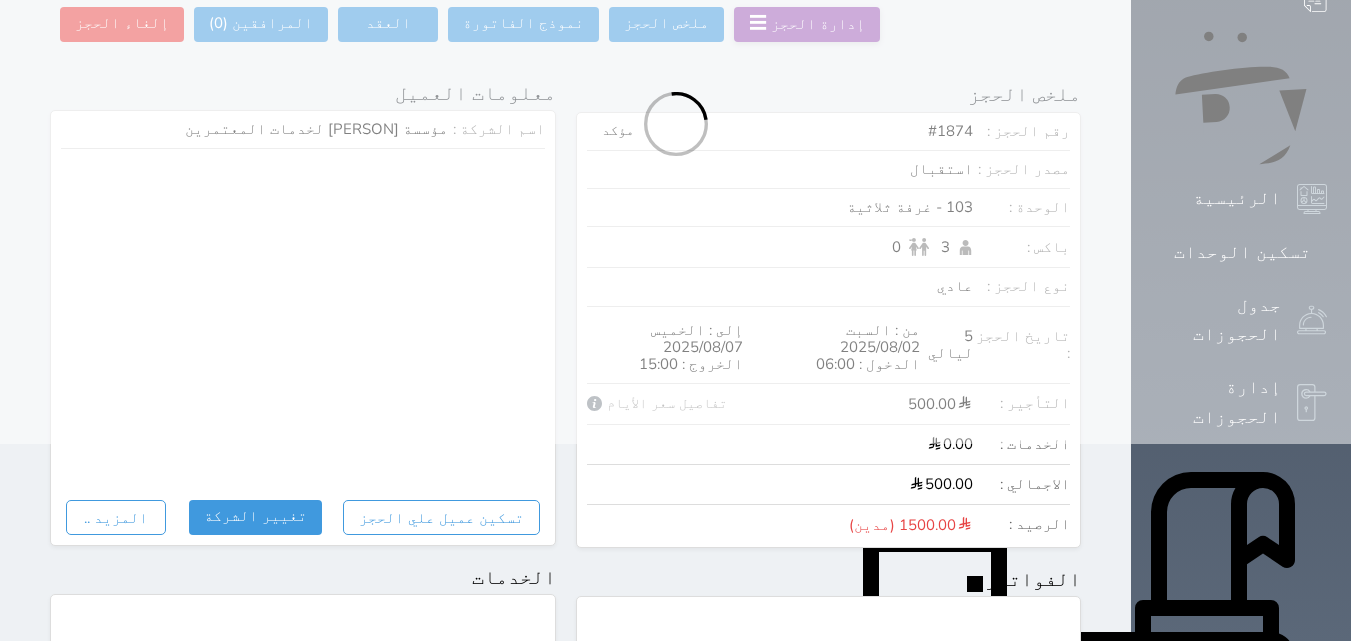 scroll, scrollTop: 100, scrollLeft: 0, axis: vertical 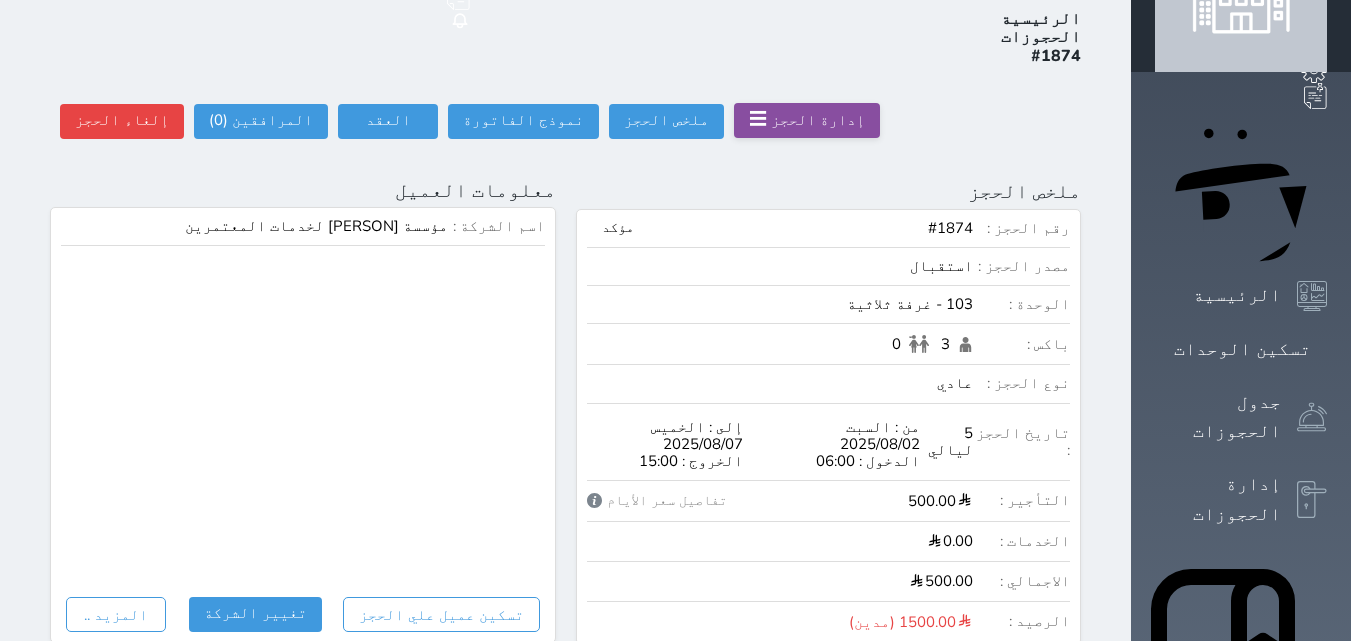 click on "إدارة الحجز" at bounding box center (818, 120) 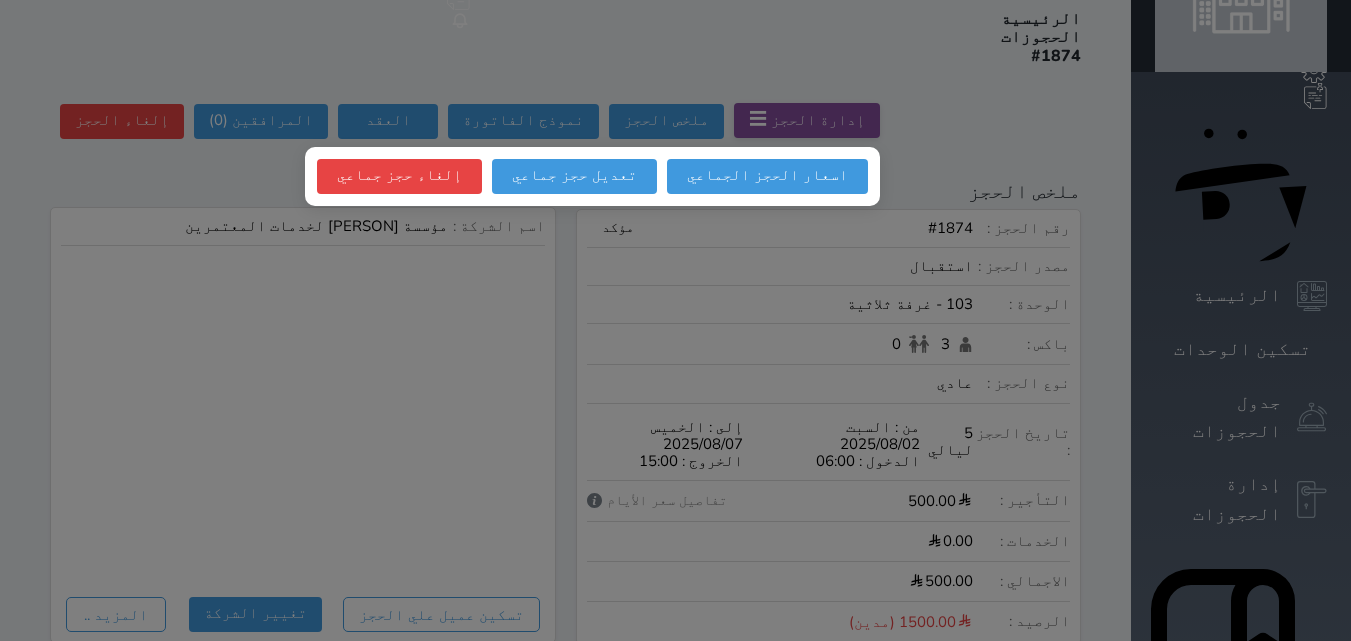 click at bounding box center (675, 320) 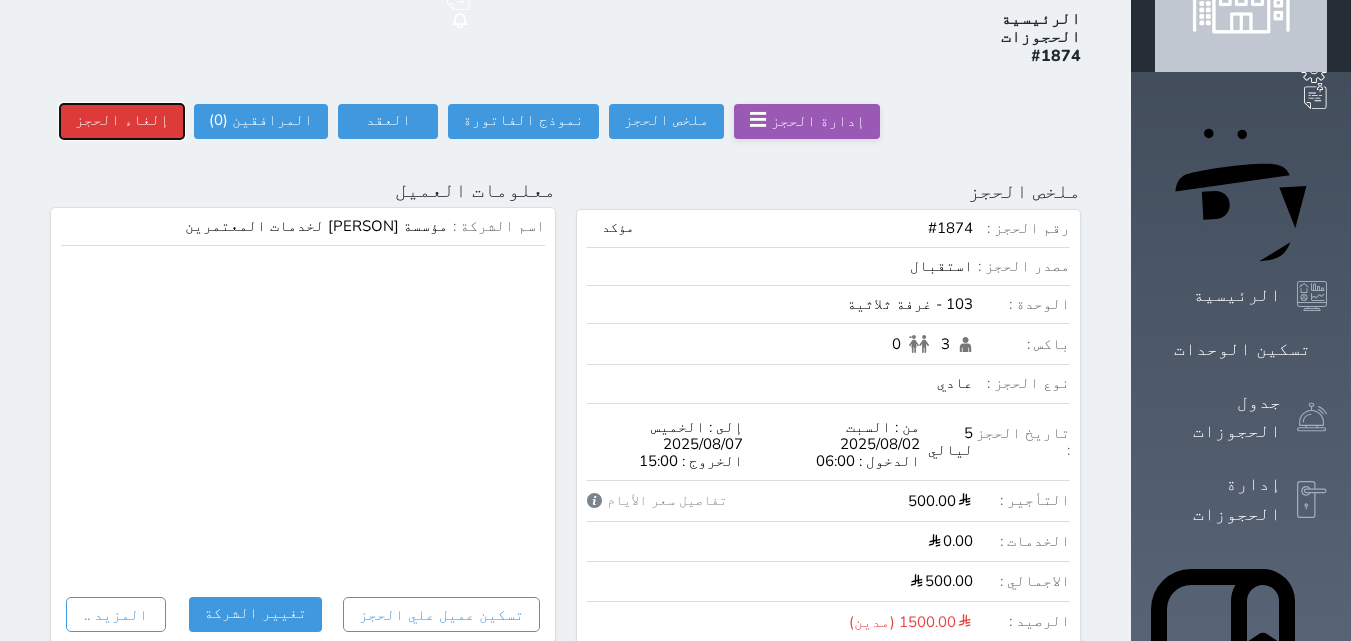 click on "إلغاء الحجز" at bounding box center [122, 121] 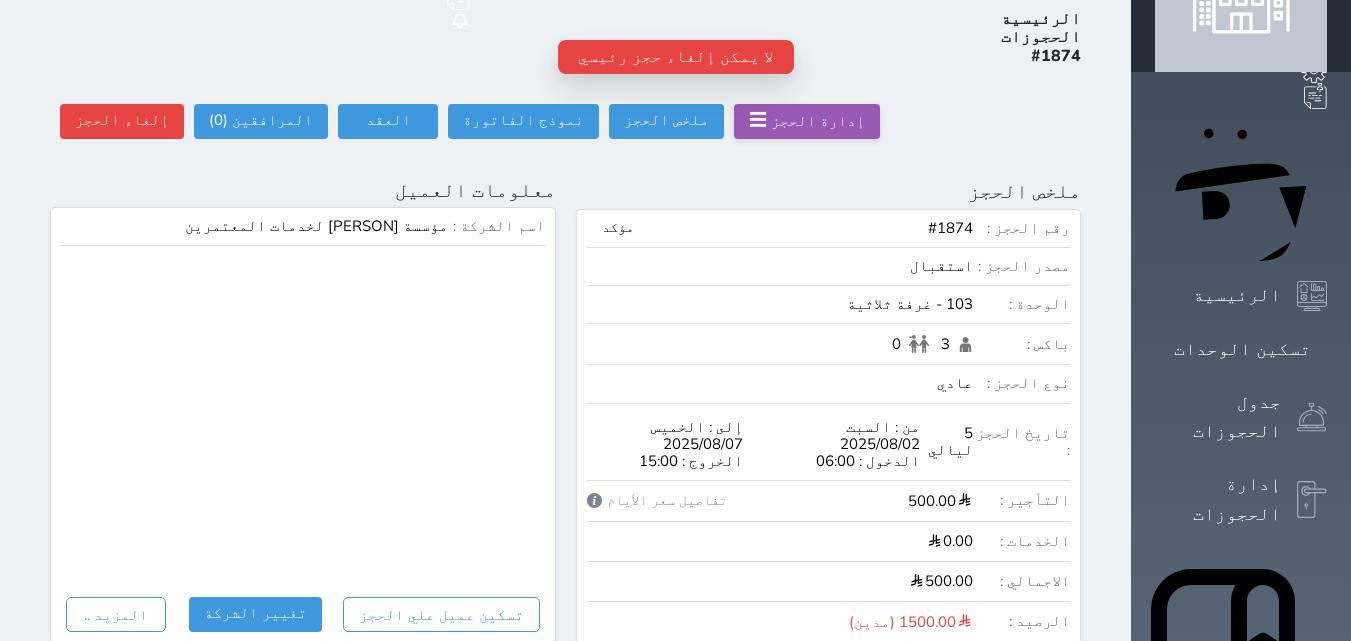 click on "ملخص الحجز           تحديث الحجز                       نوع الإيجار :     يومي     تاريخ بداية ونهاية الحجز :     الوحدة :   103 غرفة ثلاثية     ( يمكنك نقل العميل لوحدة أخري بشرط توافر الوحدة بالتواريخ المحددة )   مصدر الحجز :       سعر الحجز :           الليالي :     1     ليله    الخدمات المشمولة في السعر :   الخدمات المختاره (0)  تحديد الكل  ×  فطار   عدد باكس           البالغون     3                             الاطفال     0               نوع الحجز :
عادي
إقامة مجانية
إستخدام داخلي
إستخدام يومي
تحديث الحجز       رقم الحجز :    #[BOOKING_REF]" at bounding box center [829, 827] 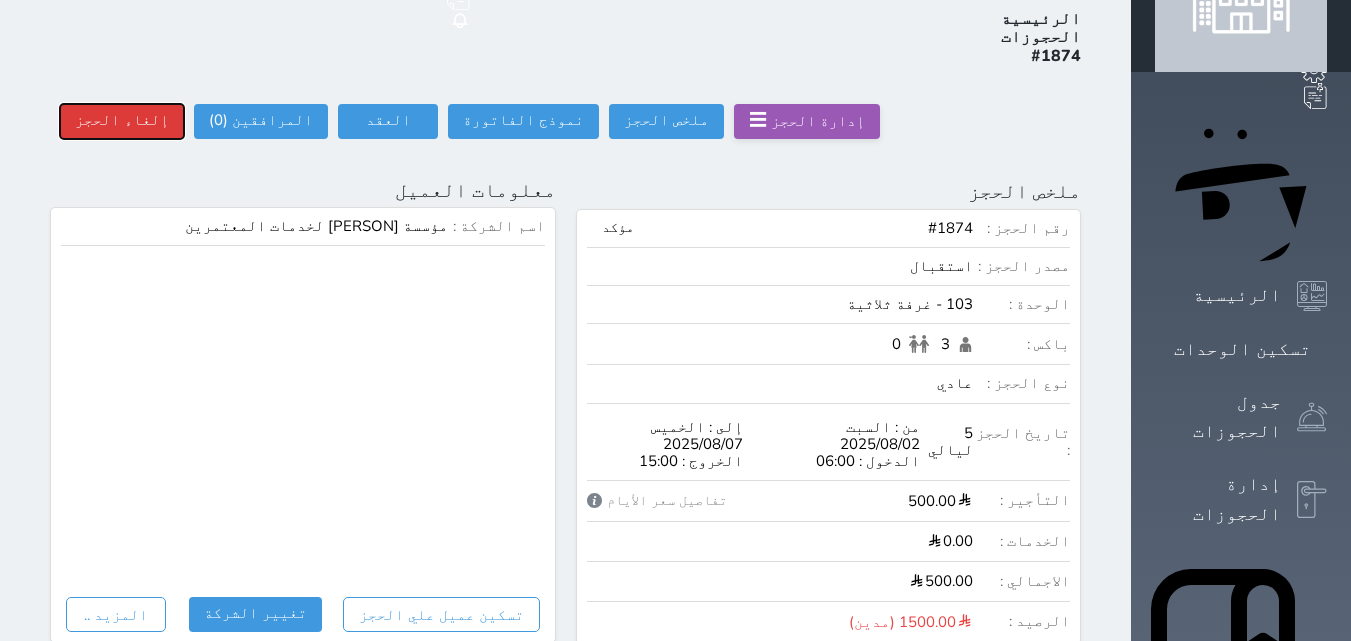 click on "إلغاء الحجز" at bounding box center (122, 121) 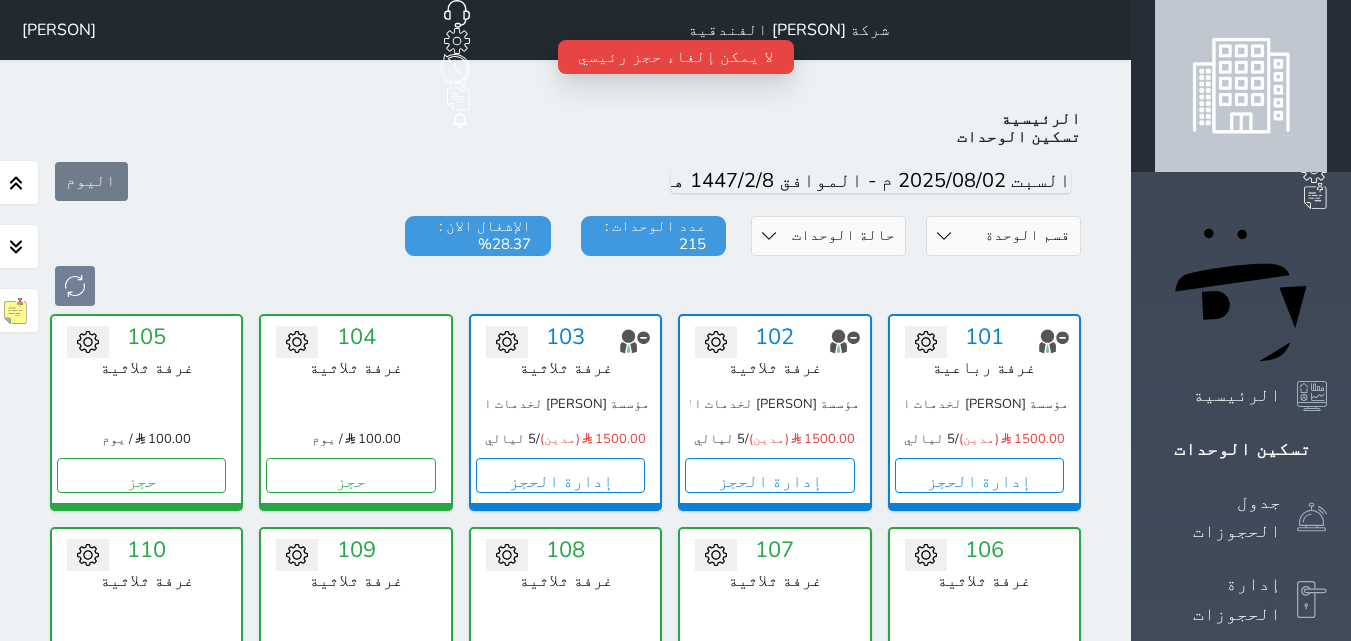 scroll, scrollTop: 78, scrollLeft: 0, axis: vertical 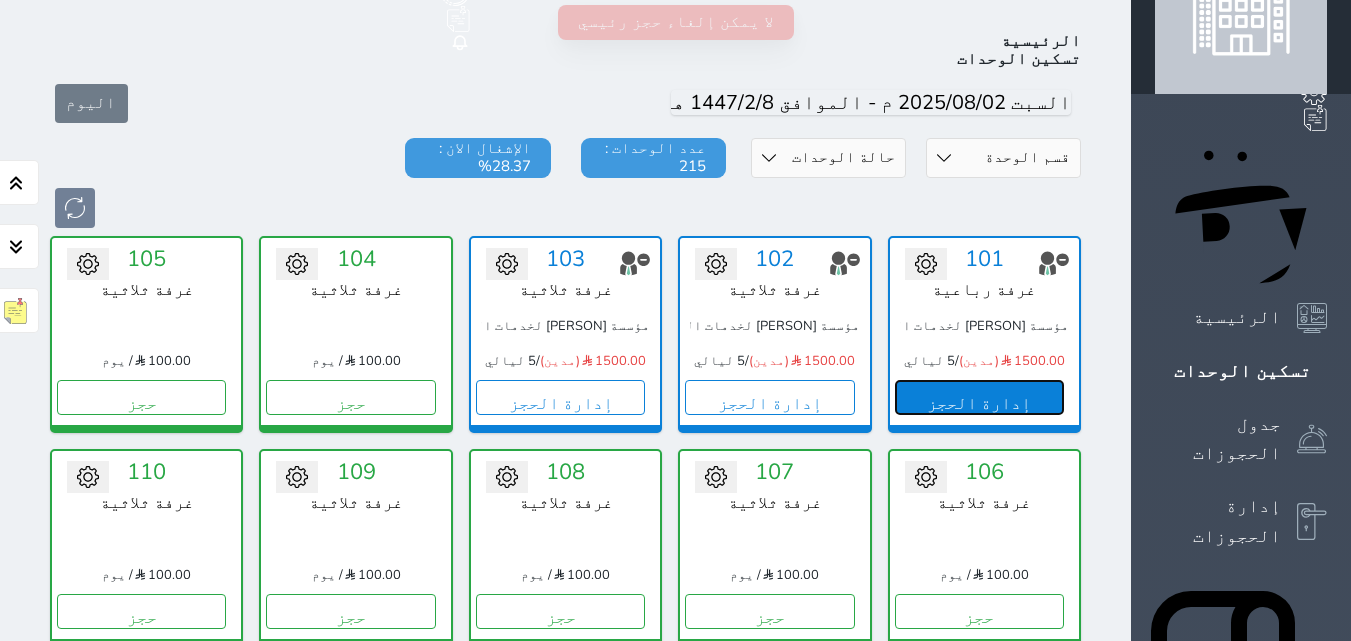 click on "إدارة الحجز" at bounding box center (979, 397) 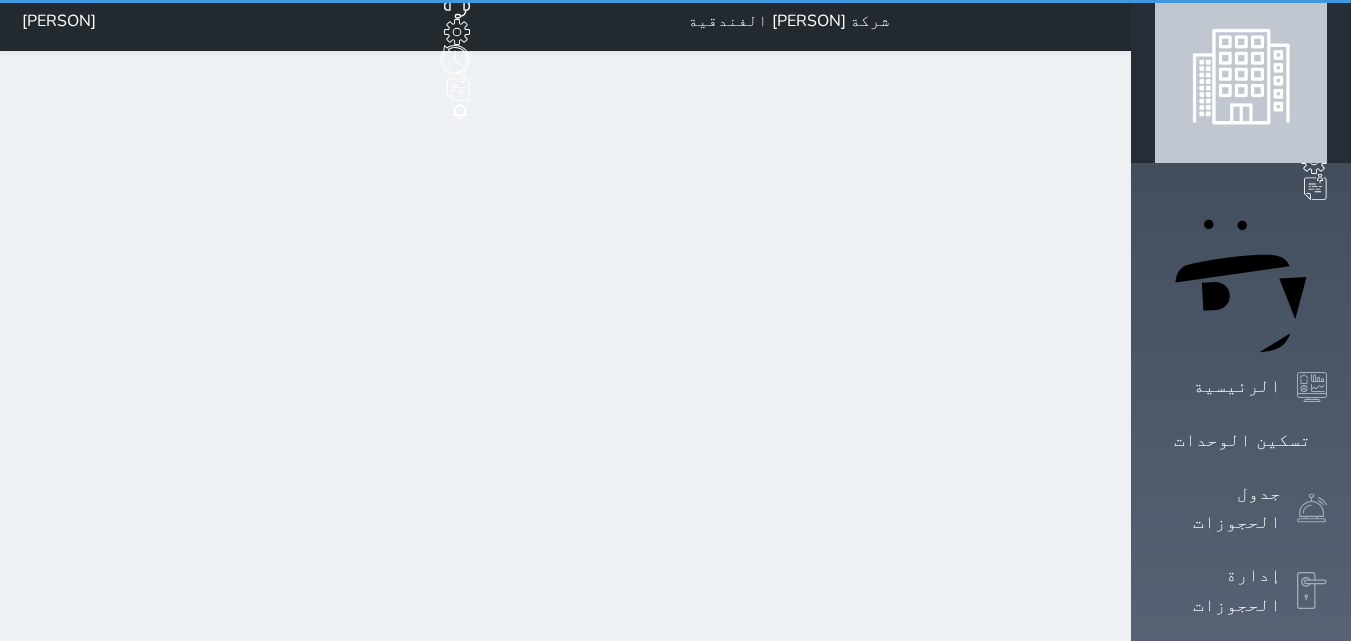 scroll, scrollTop: 0, scrollLeft: 0, axis: both 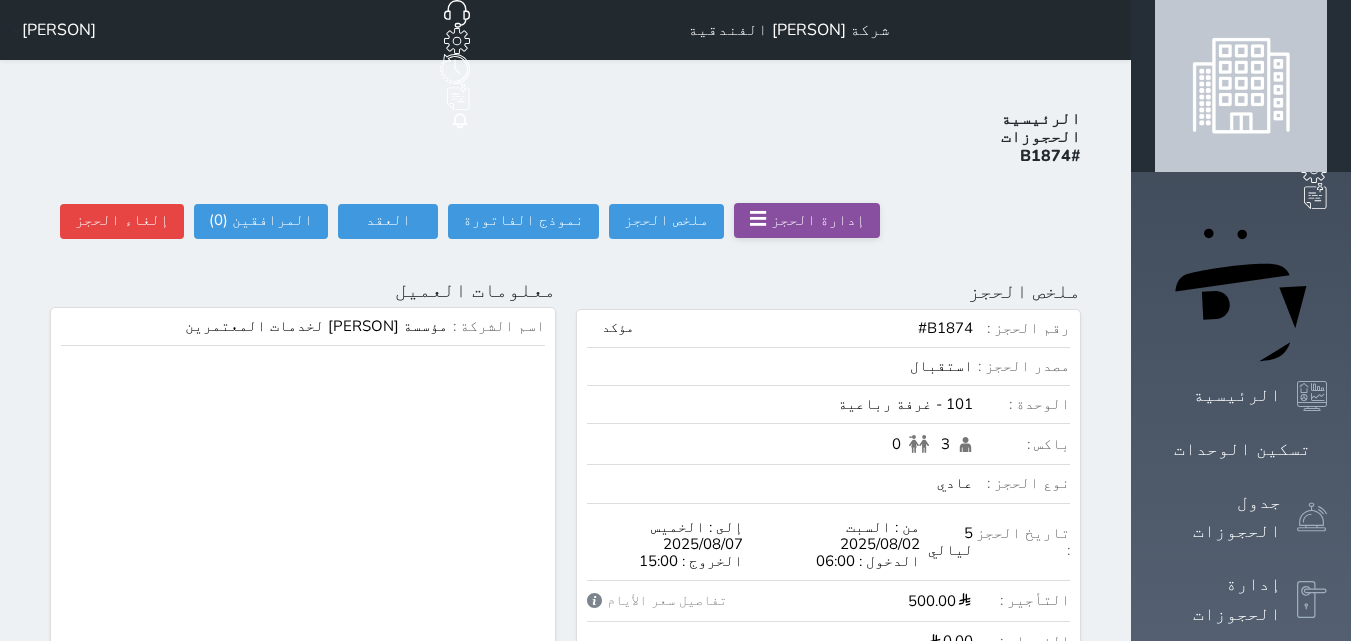 click on "إدارة الحجز" at bounding box center (818, 220) 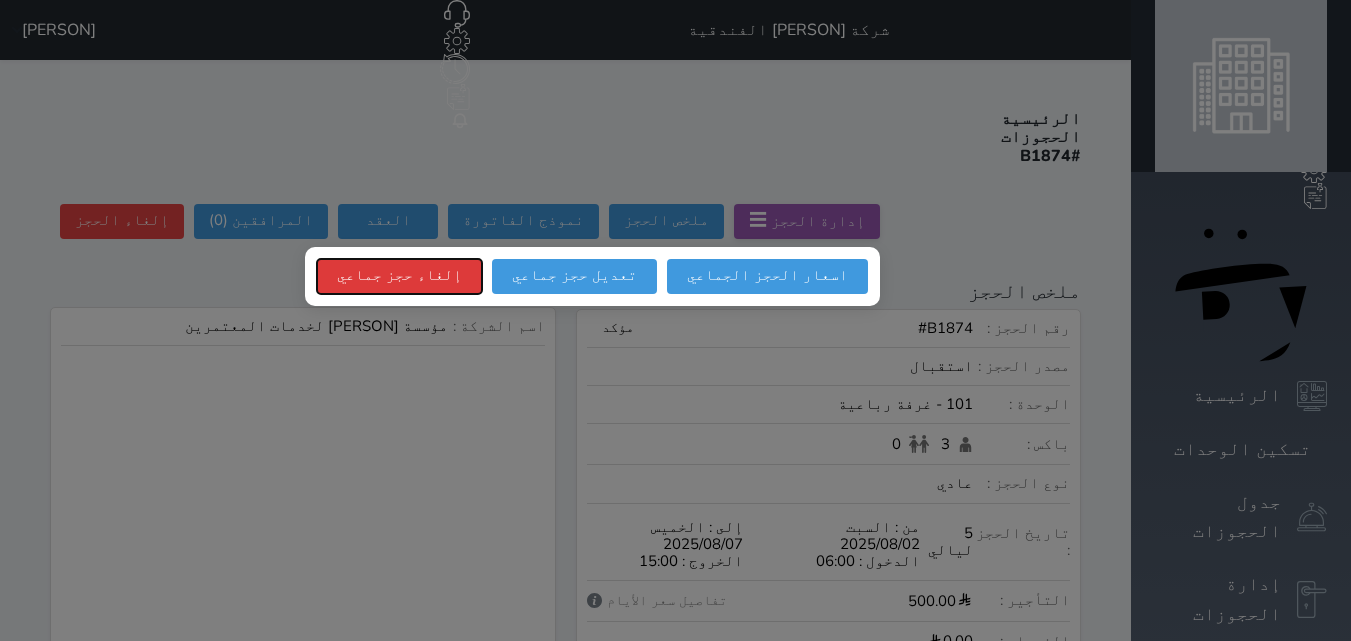click on "إلغاء حجز جماعي" at bounding box center (399, 276) 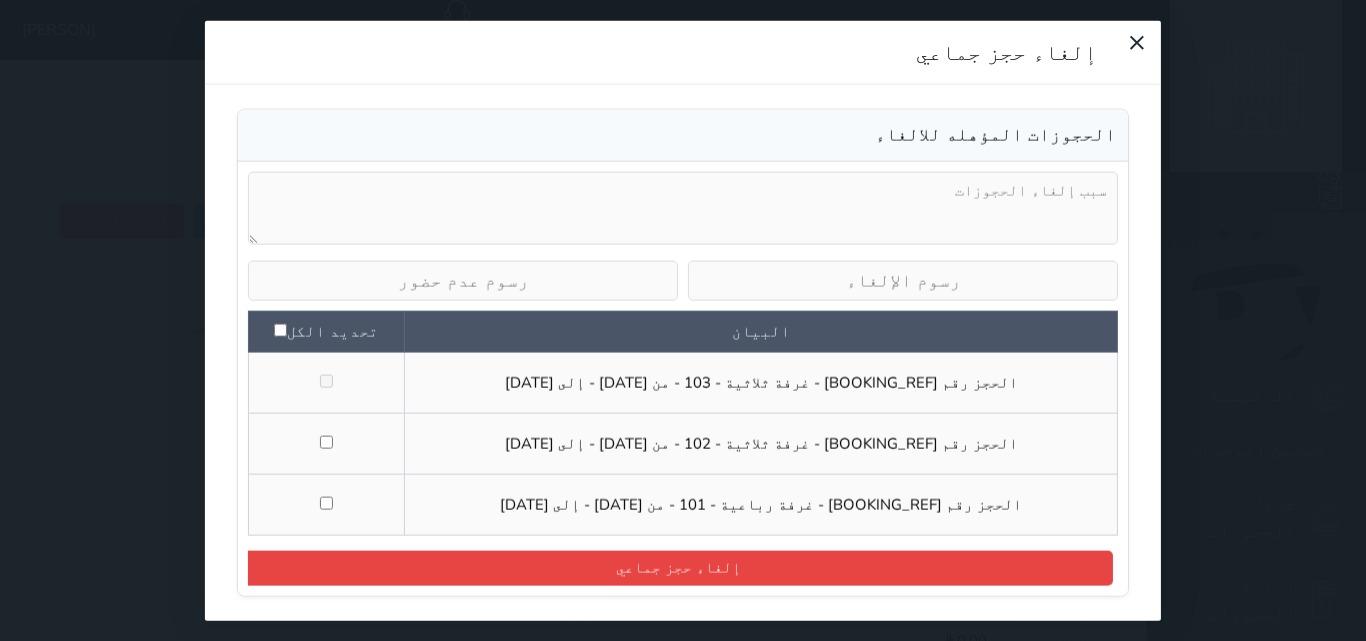 click at bounding box center [280, 330] 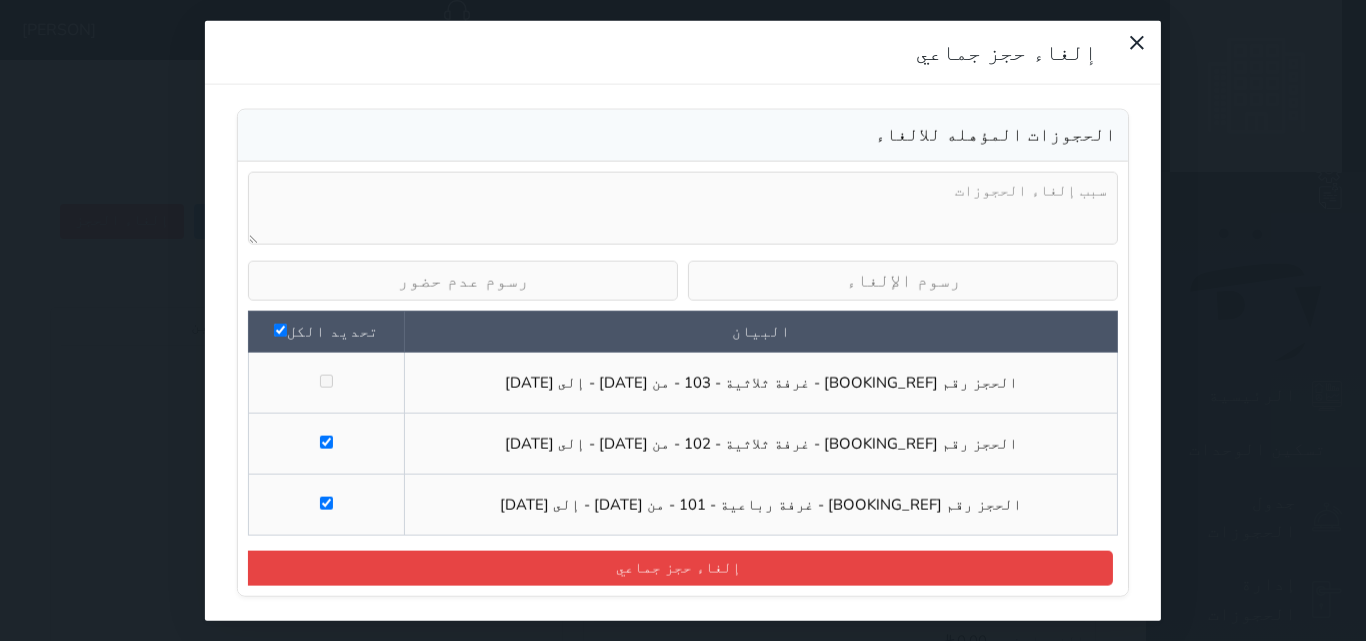 checkbox on "true" 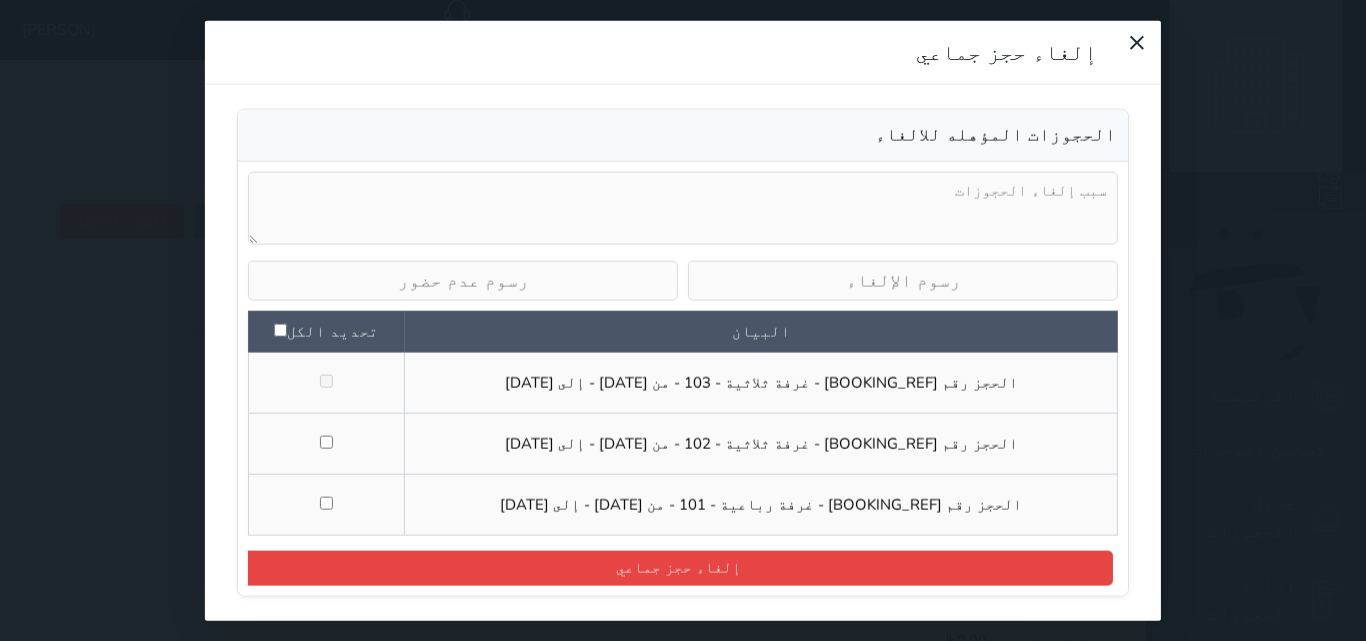 checkbox on "false" 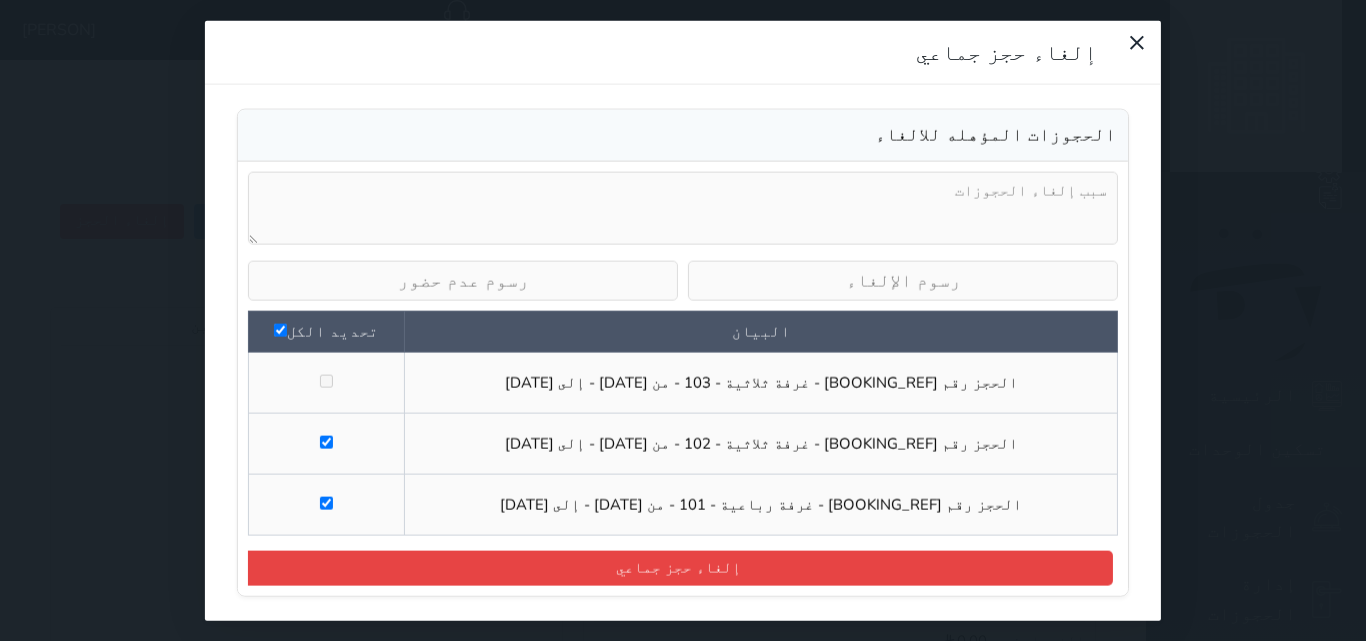 checkbox on "true" 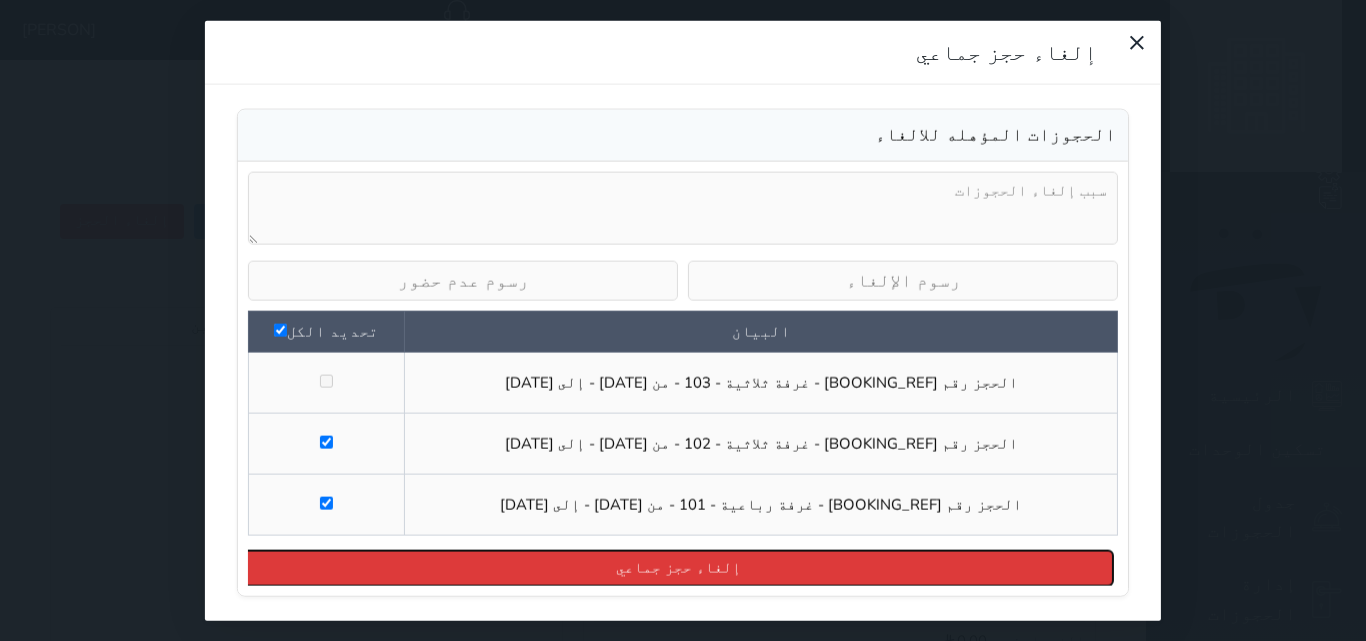 click on "إلغاء حجز جماعي" at bounding box center [678, 568] 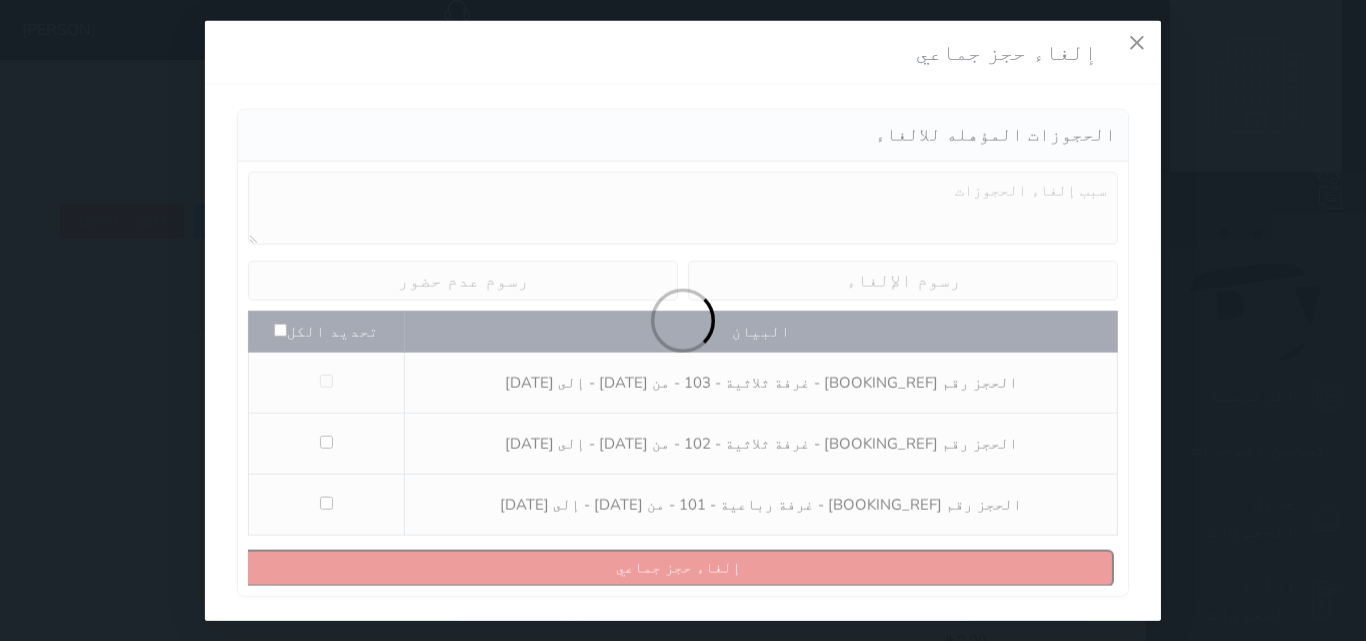 checkbox on "false" 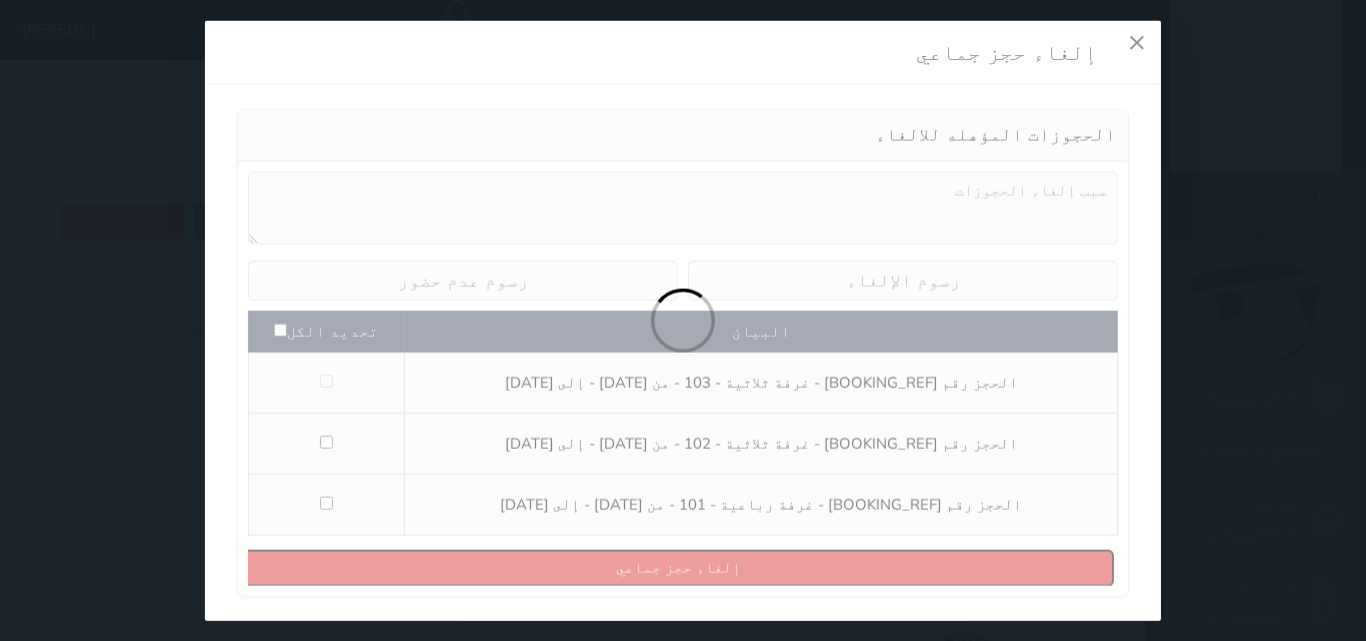 checkbox on "false" 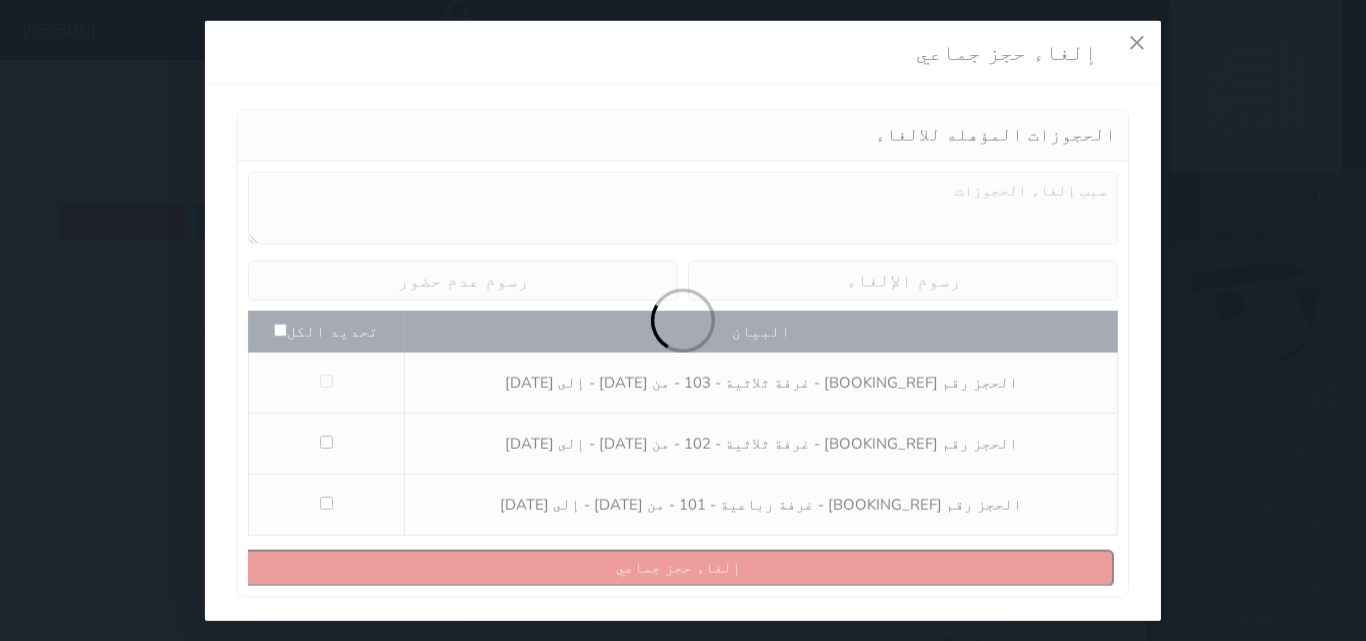 checkbox on "false" 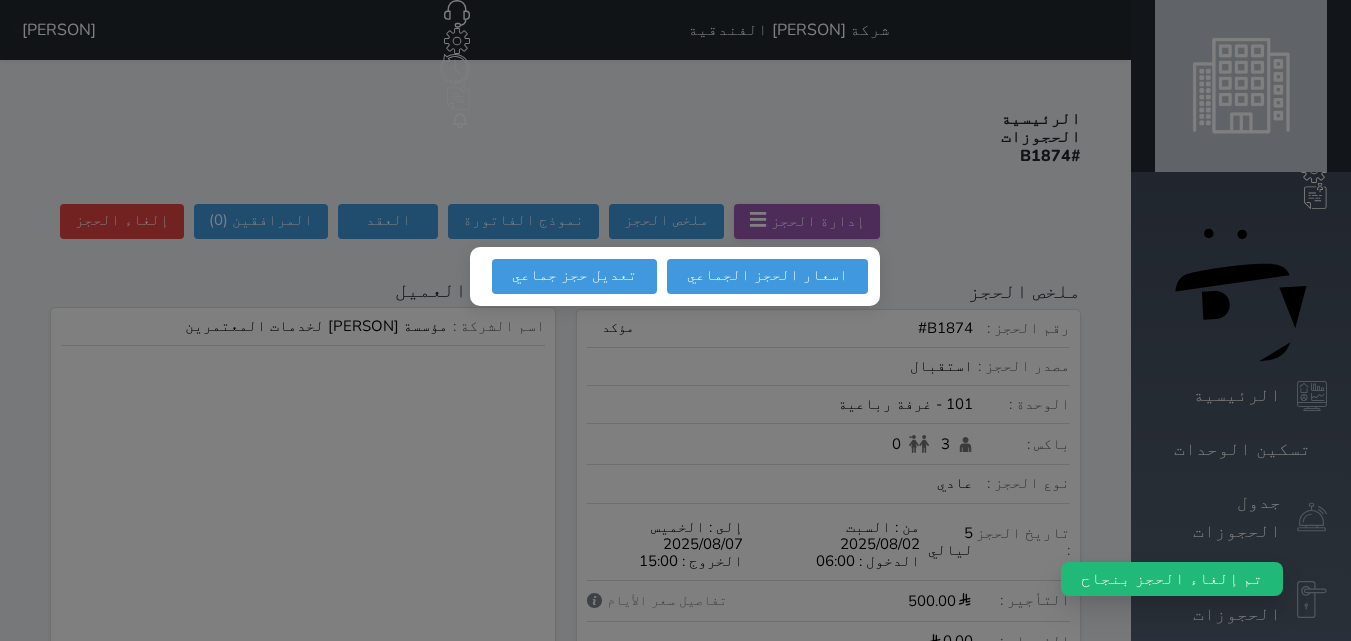 click at bounding box center [675, 320] 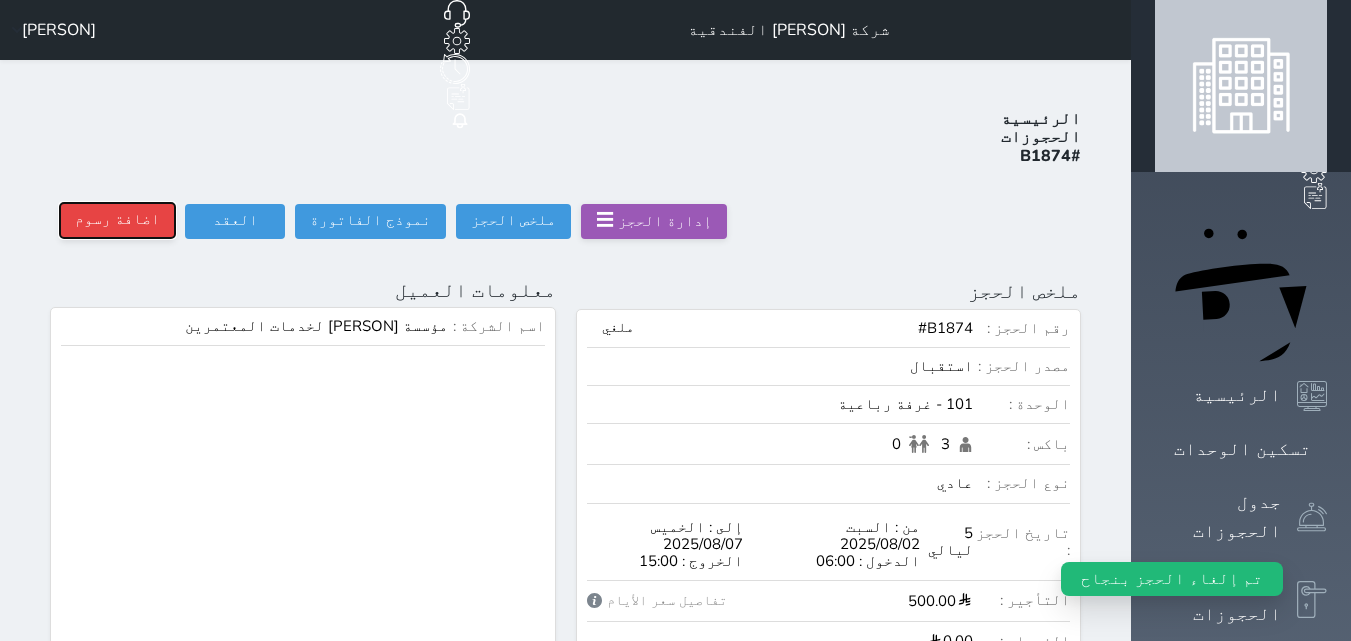 click on "اضافة رسوم" at bounding box center [117, 220] 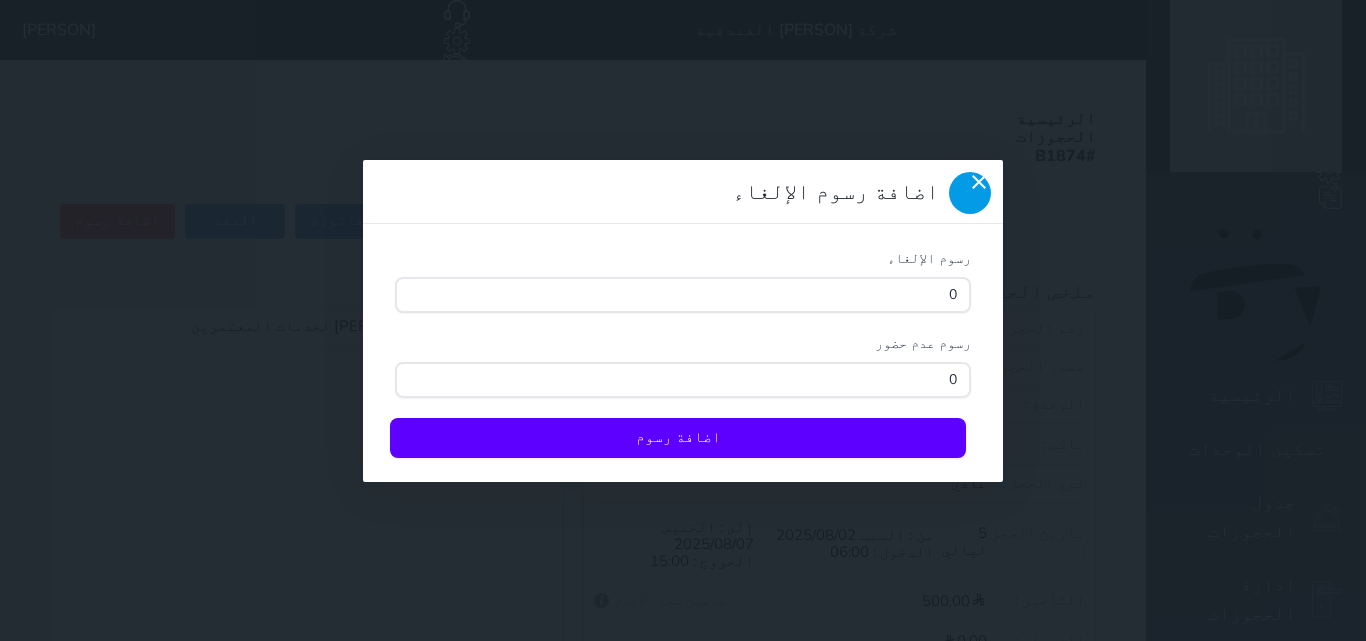 click 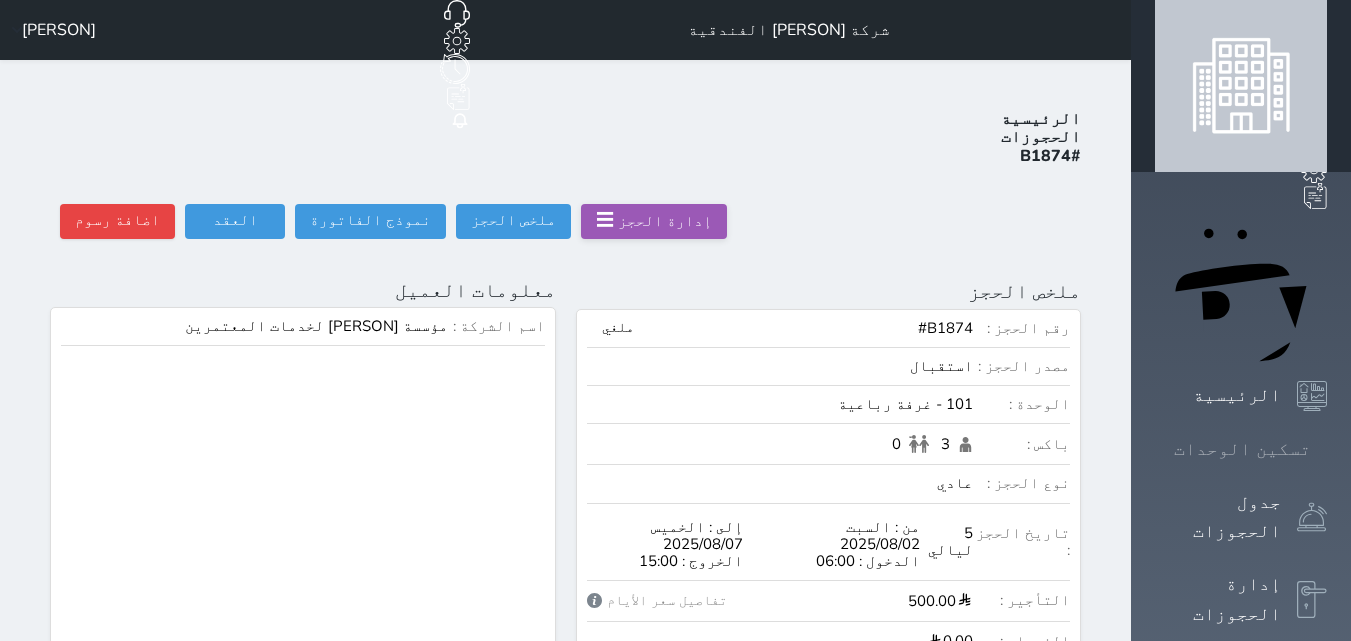 click 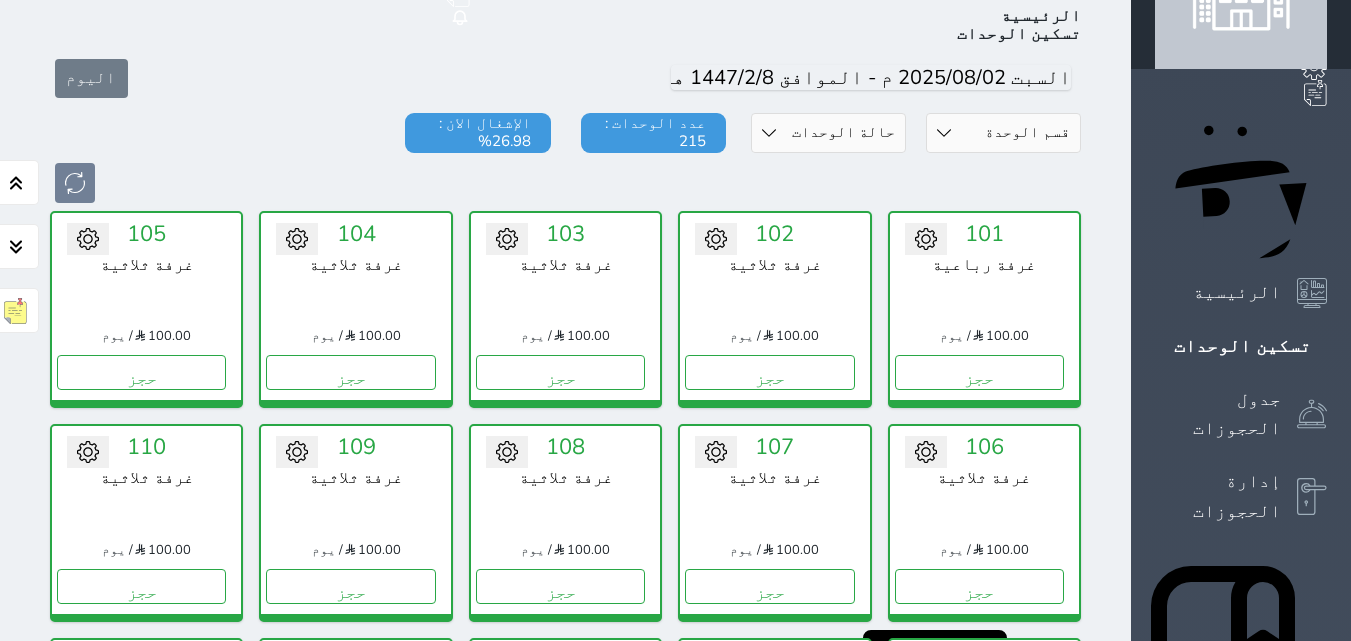 scroll, scrollTop: 0, scrollLeft: 0, axis: both 